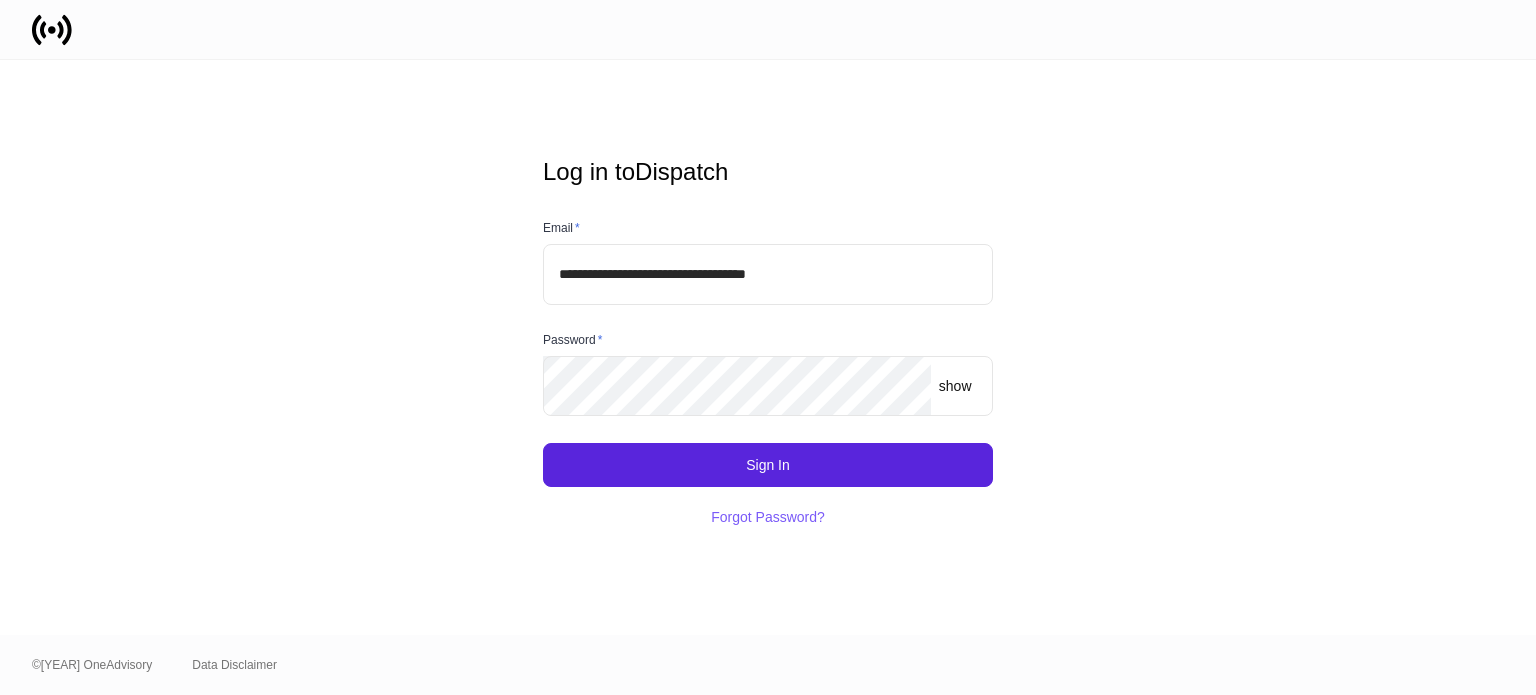 scroll, scrollTop: 0, scrollLeft: 0, axis: both 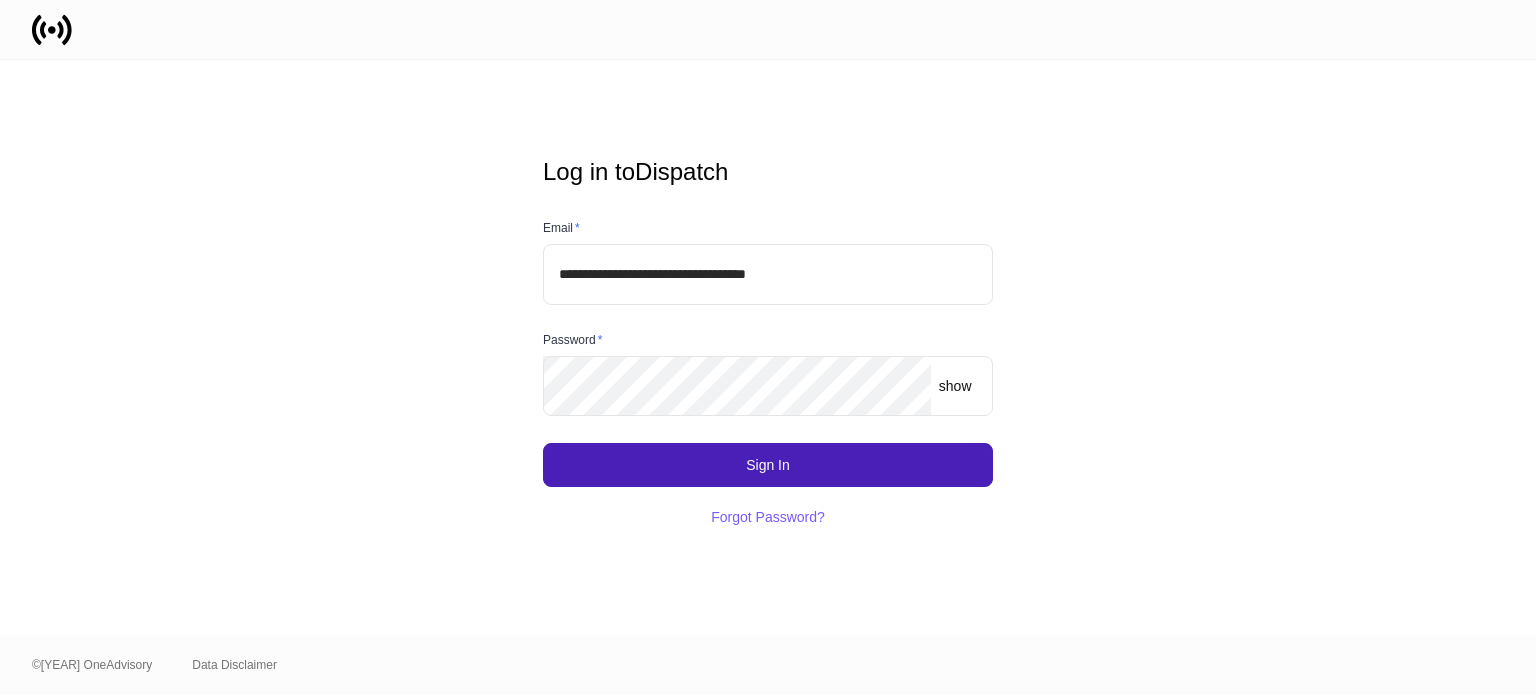 click on "Sign In" at bounding box center [768, 465] 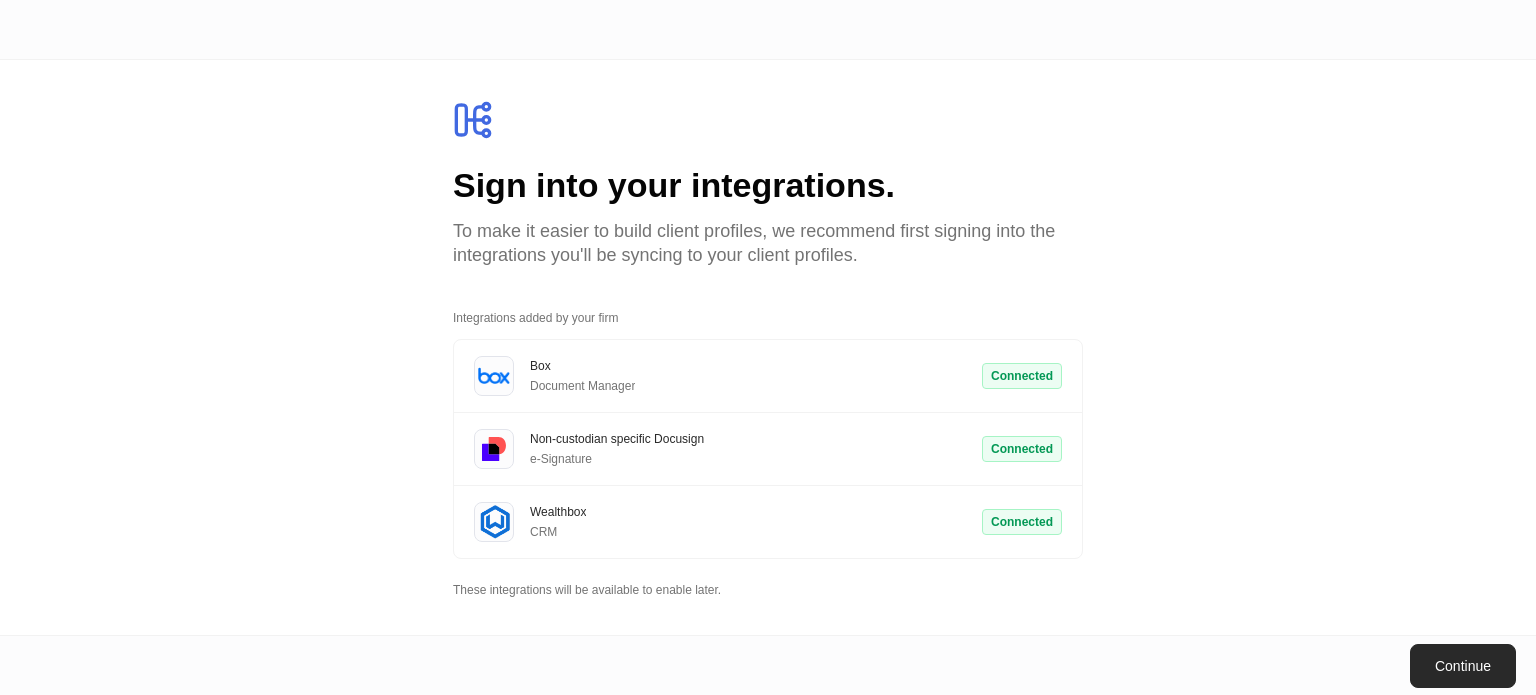 click on "Continue" at bounding box center (1463, 666) 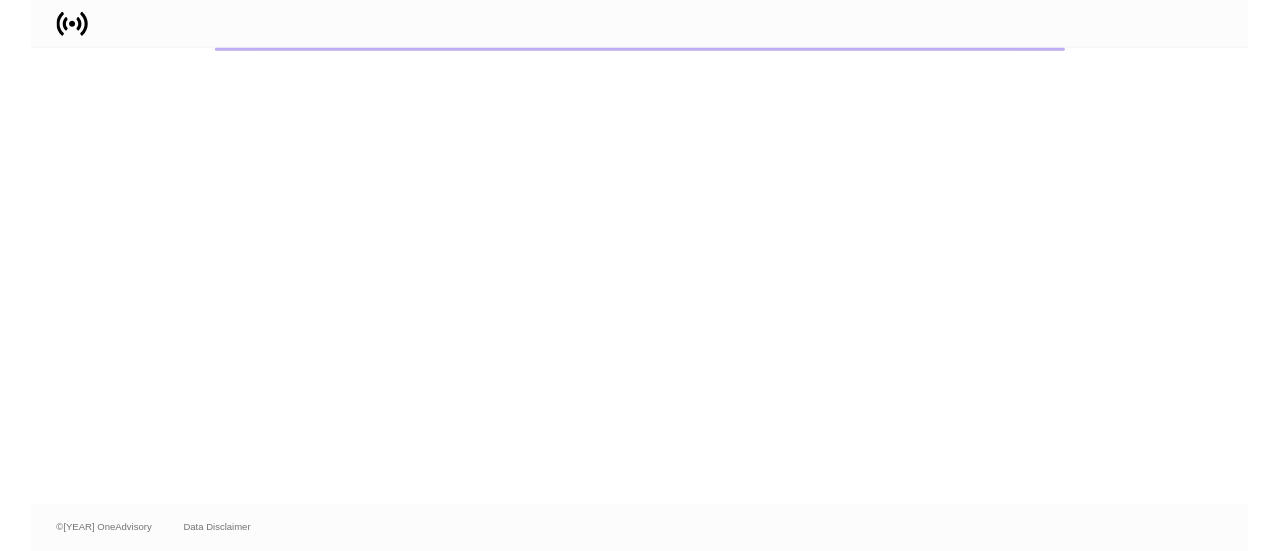 scroll, scrollTop: 0, scrollLeft: 0, axis: both 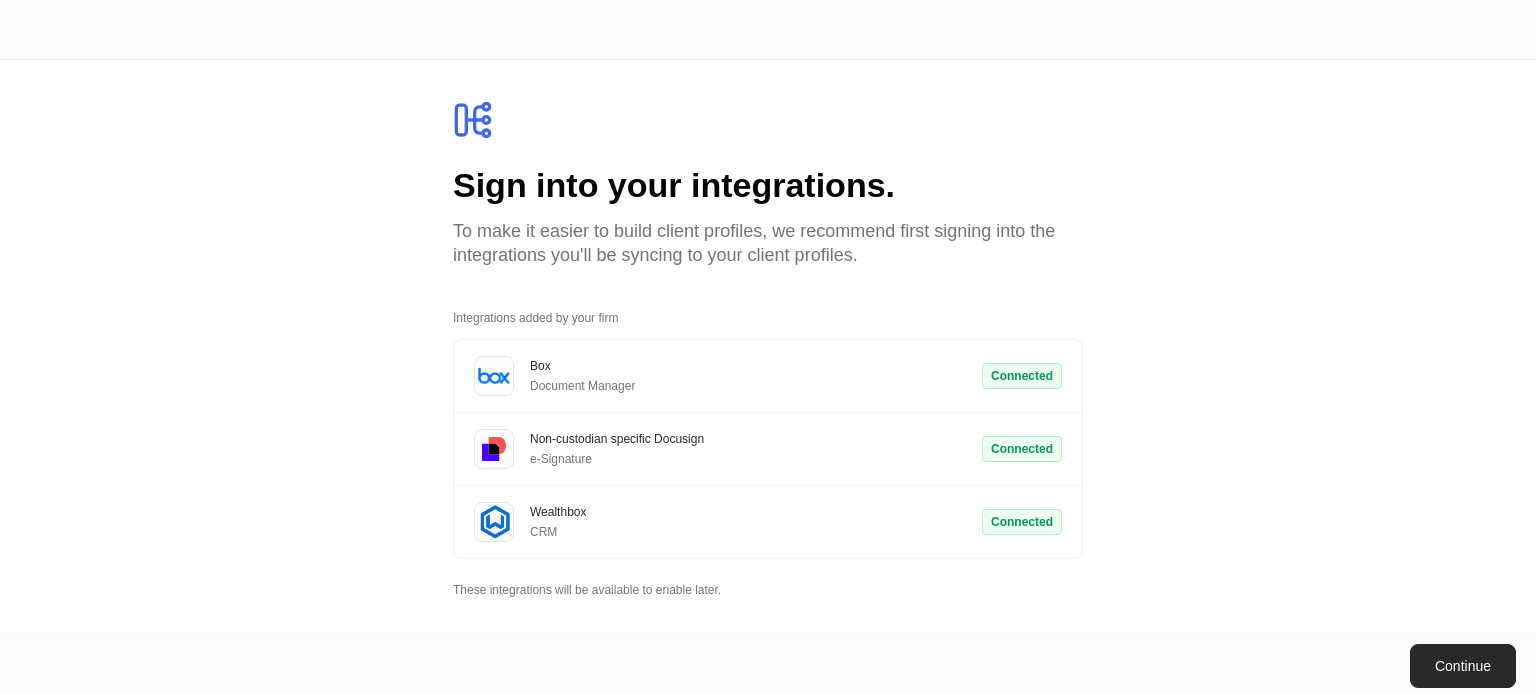 click on "Continue" at bounding box center (1463, 666) 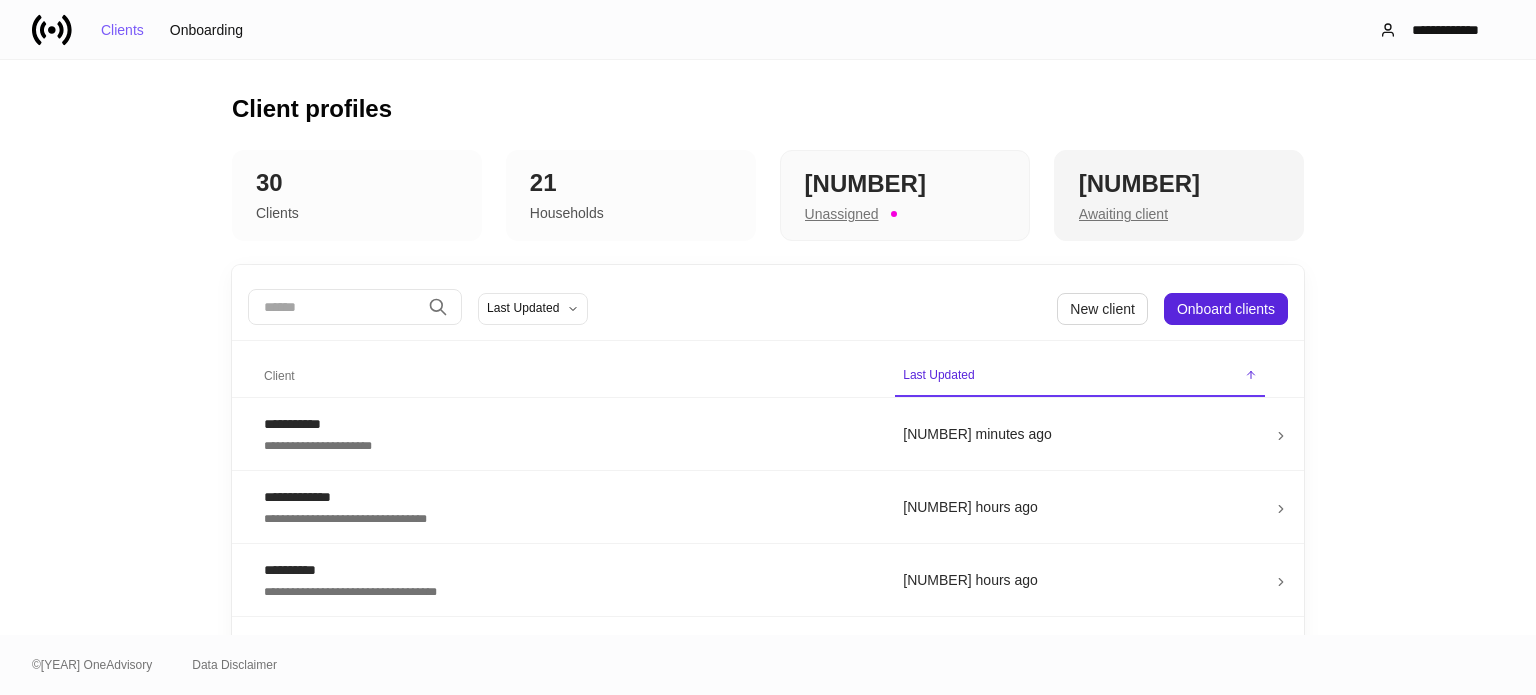 click on "Awaiting client" at bounding box center (842, 214) 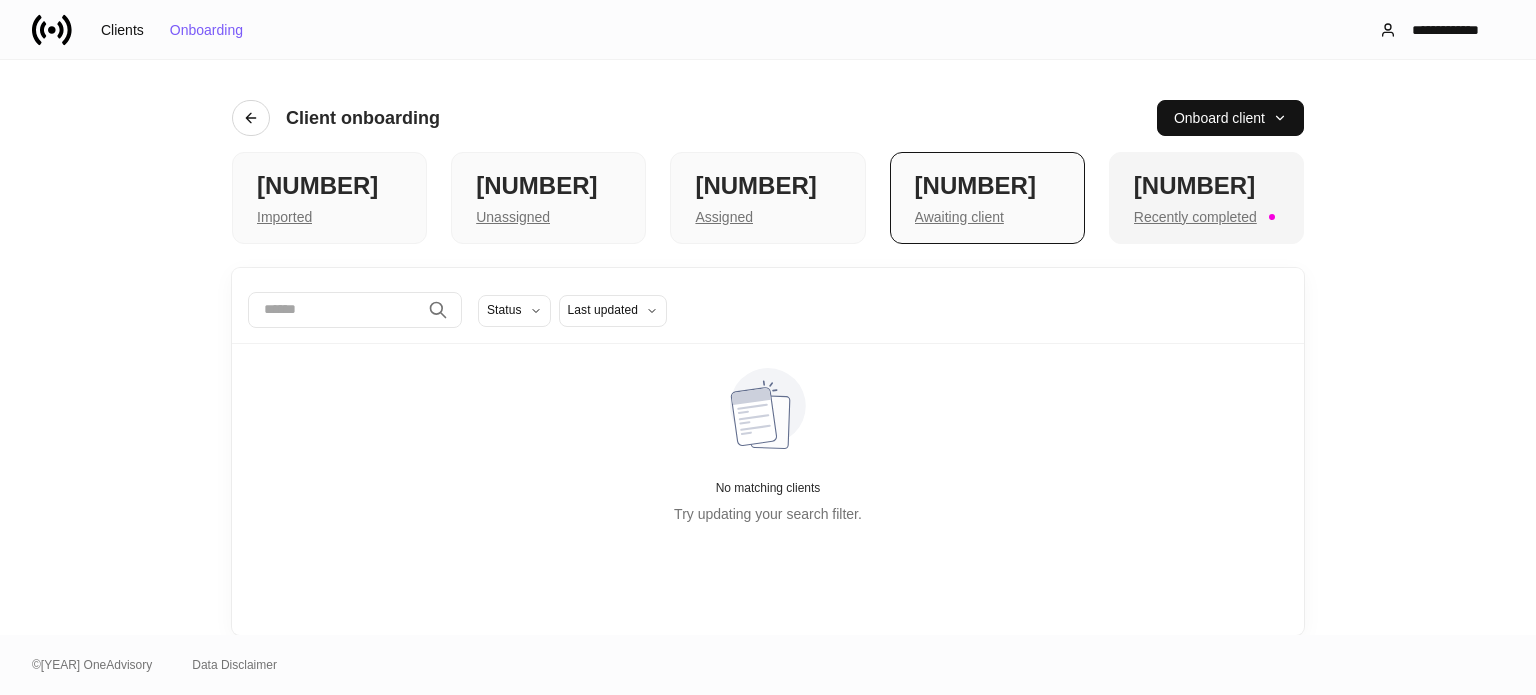 click on "Recently completed" at bounding box center (329, 215) 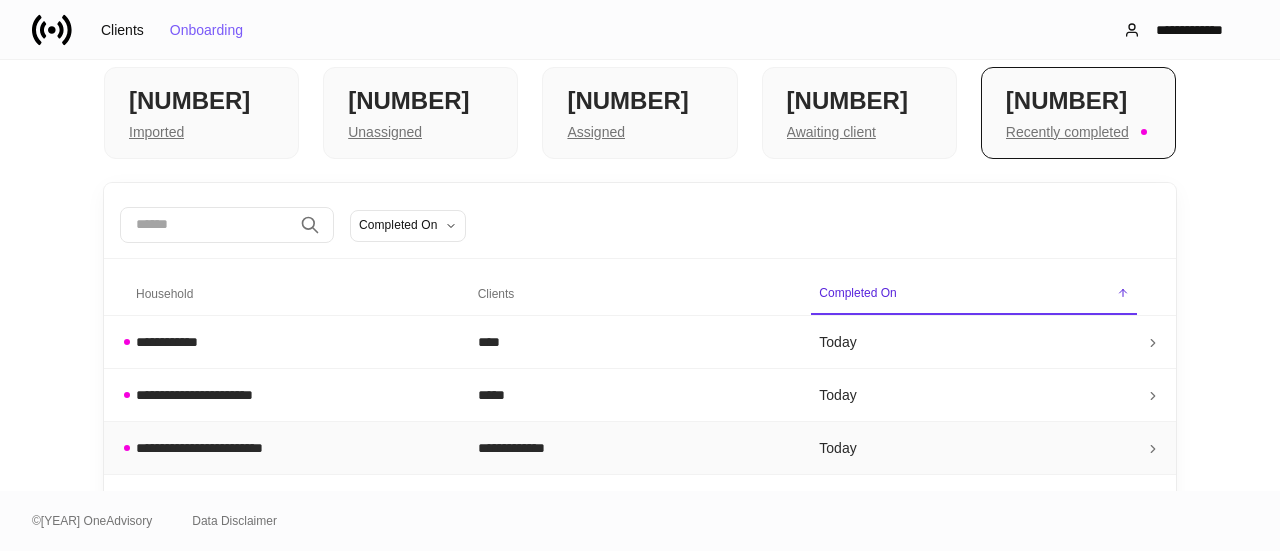 scroll, scrollTop: 200, scrollLeft: 0, axis: vertical 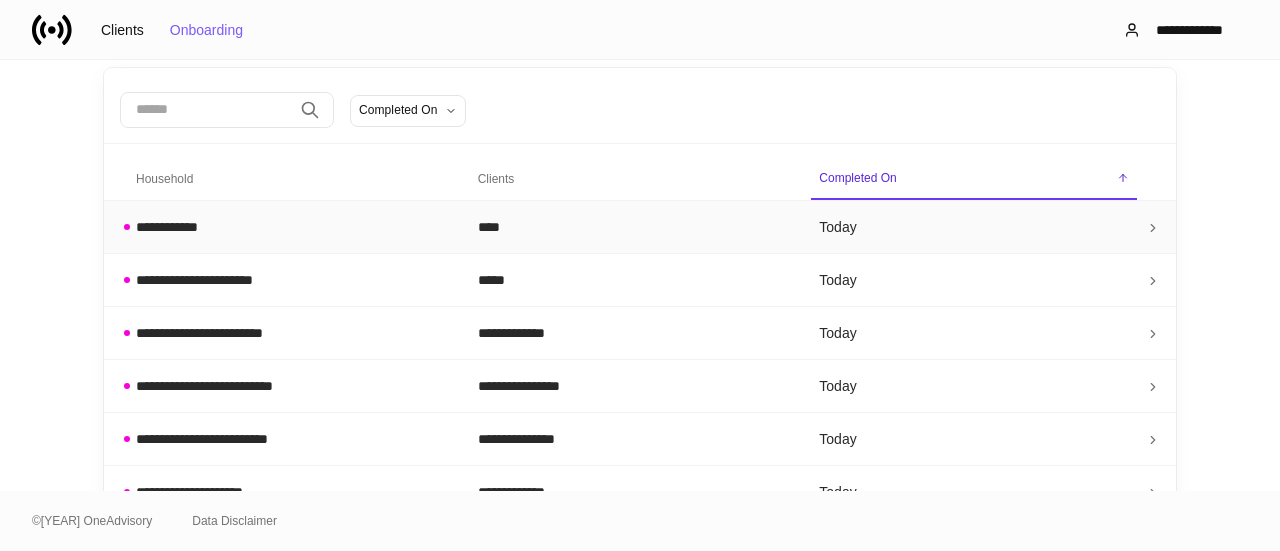 click on "**********" at bounding box center (291, 226) 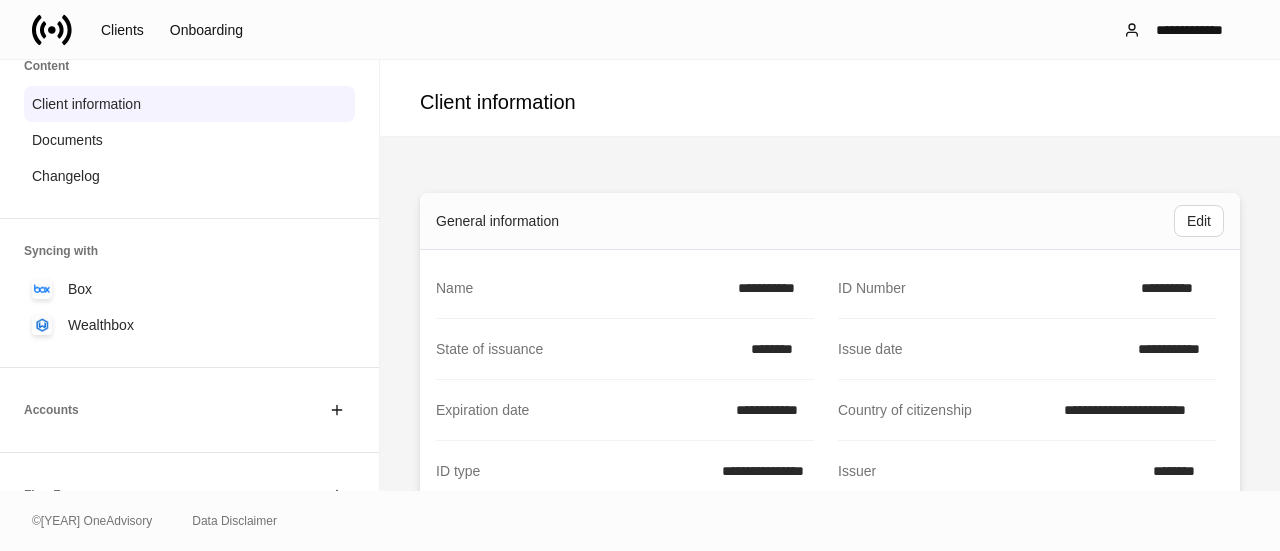 scroll, scrollTop: 387, scrollLeft: 0, axis: vertical 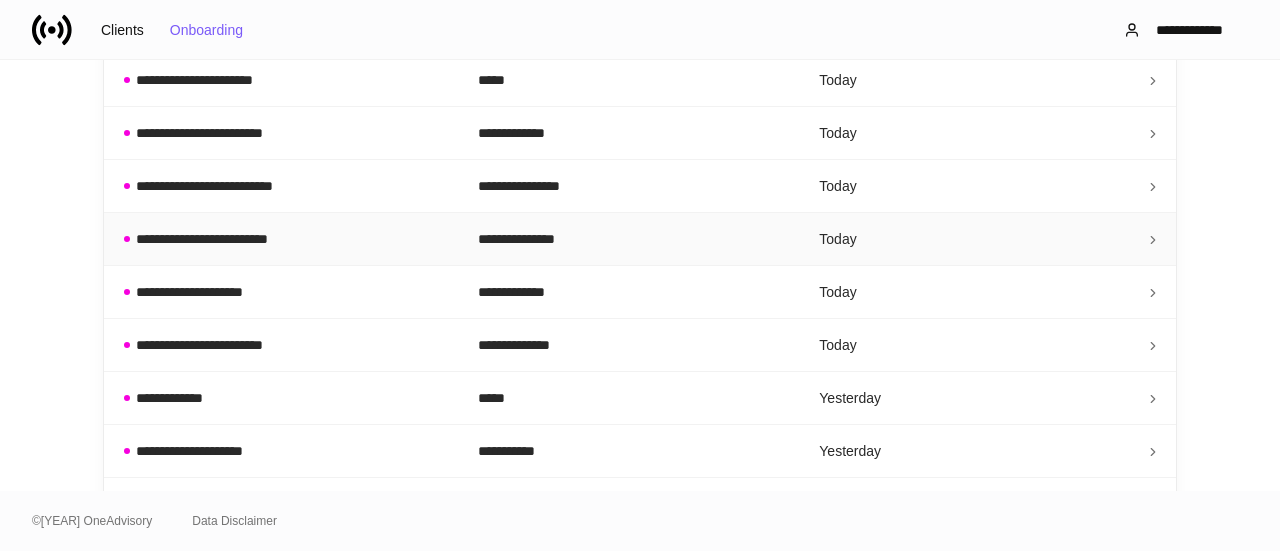 click on "**********" at bounding box center [175, 27] 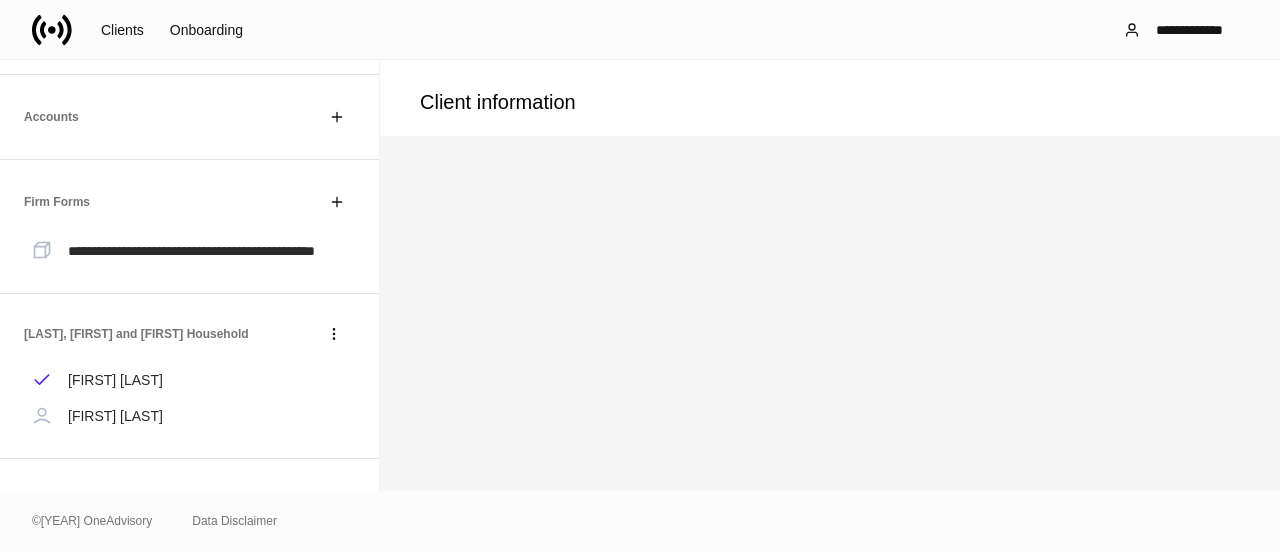 scroll, scrollTop: 423, scrollLeft: 0, axis: vertical 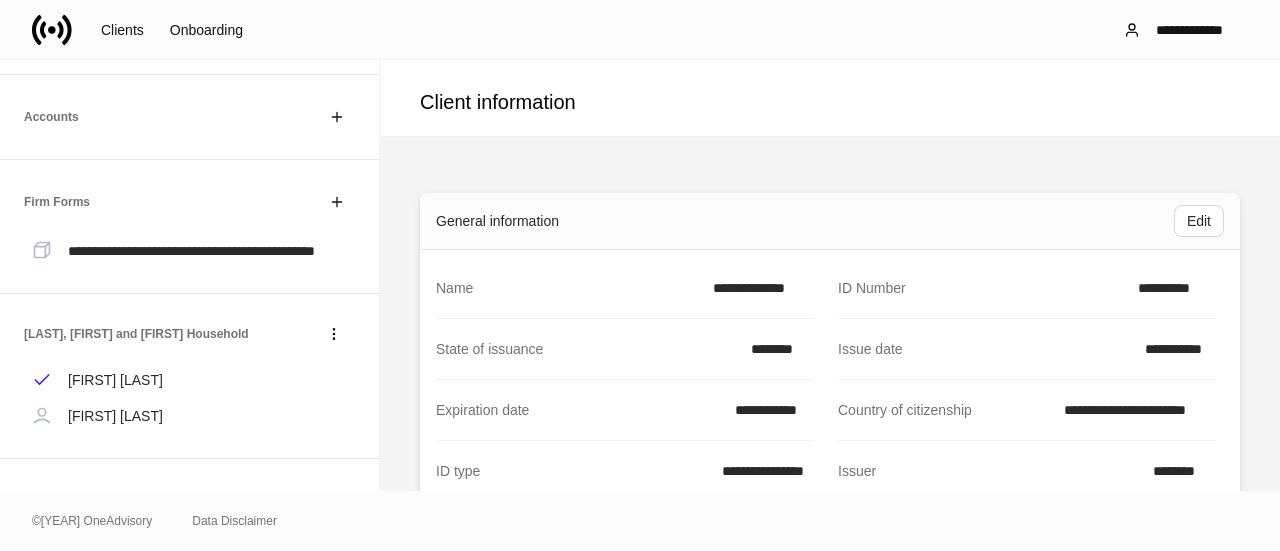 click at bounding box center (52, 30) 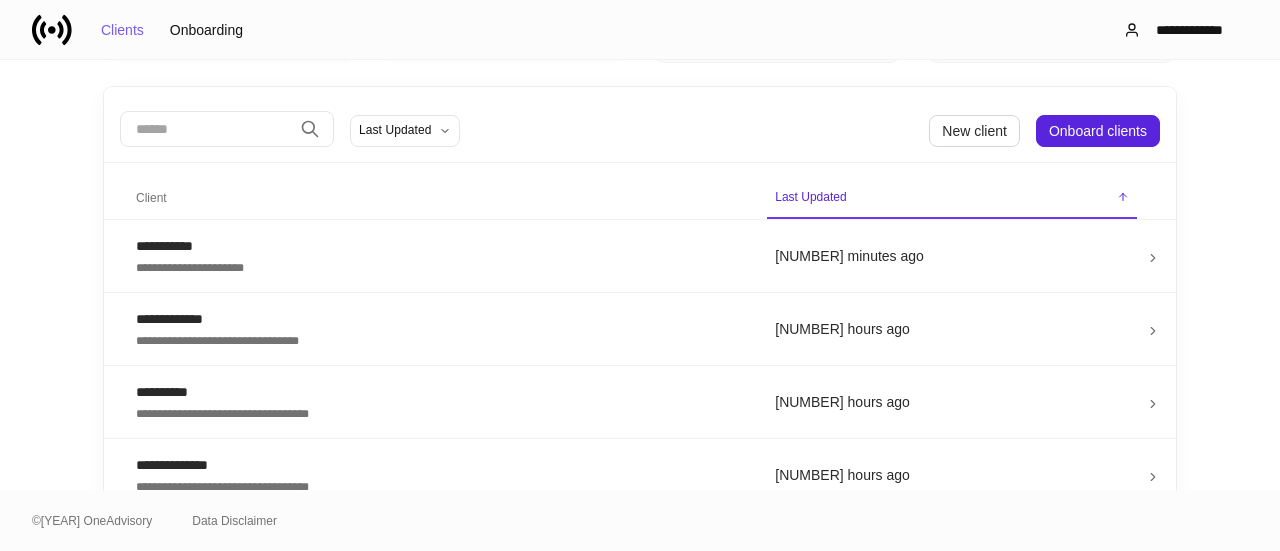 scroll, scrollTop: 0, scrollLeft: 0, axis: both 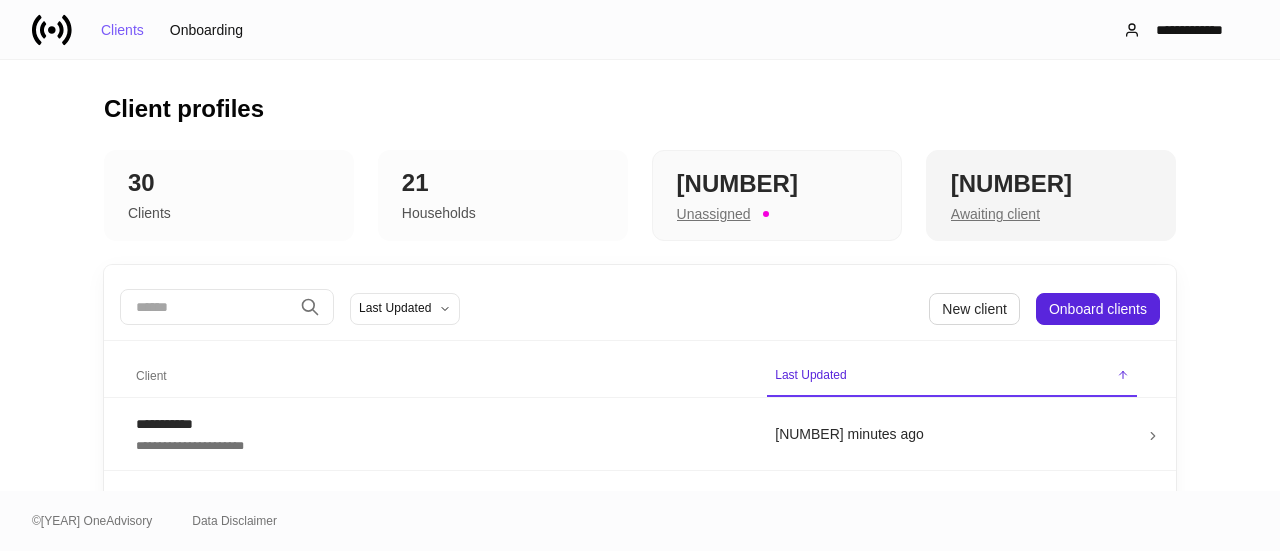 click on "Awaiting client" at bounding box center [714, 214] 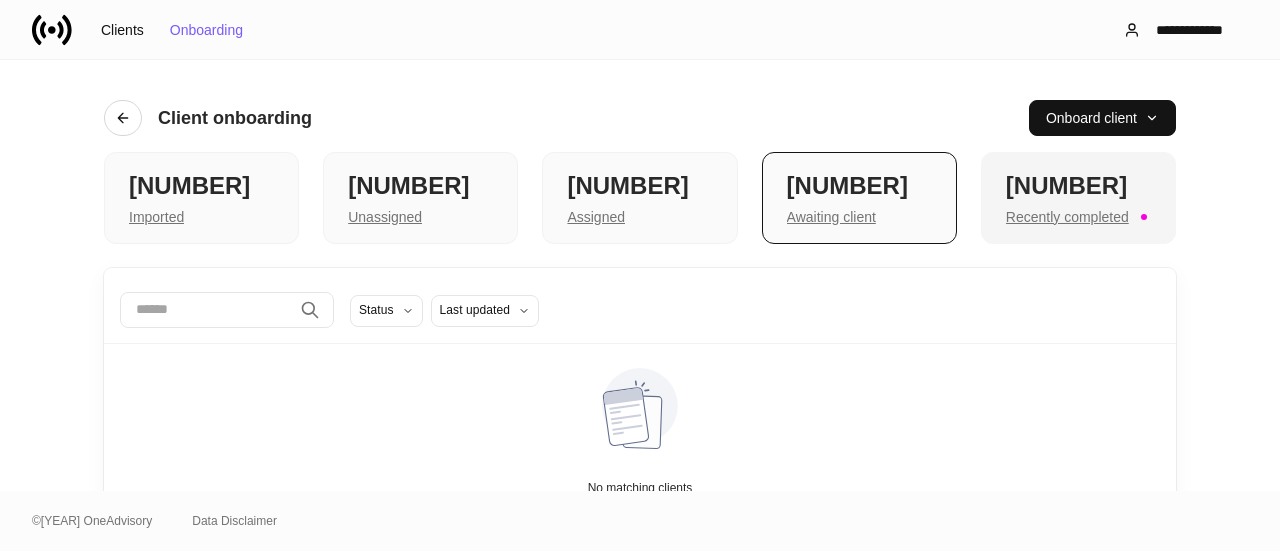 click on "[NUMBER]" at bounding box center (201, 186) 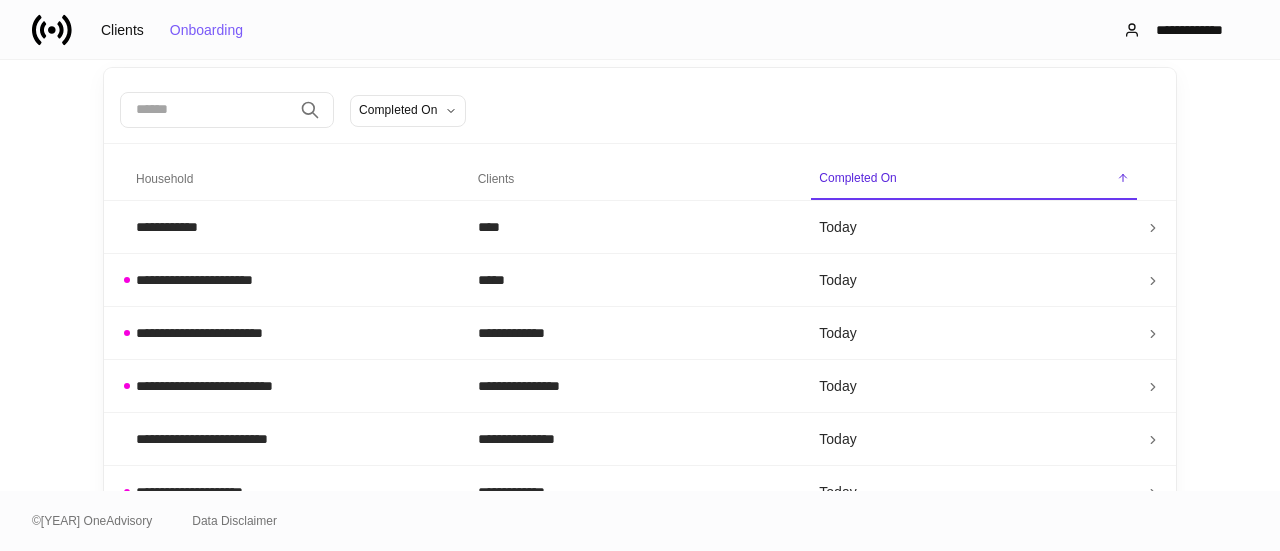 scroll, scrollTop: 400, scrollLeft: 0, axis: vertical 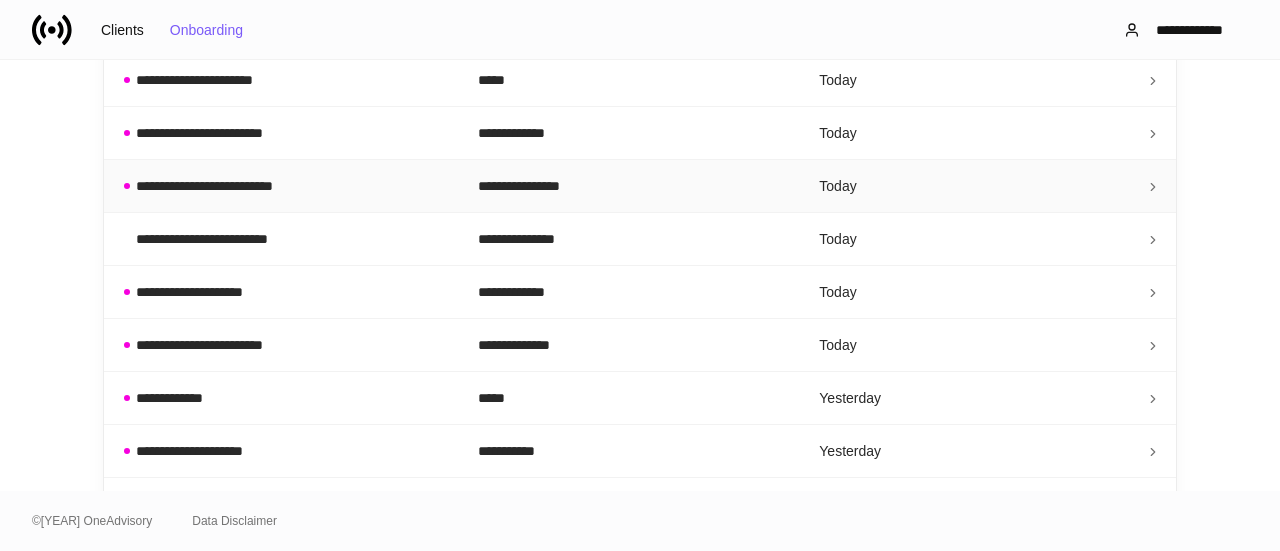 click on "**********" at bounding box center [175, 27] 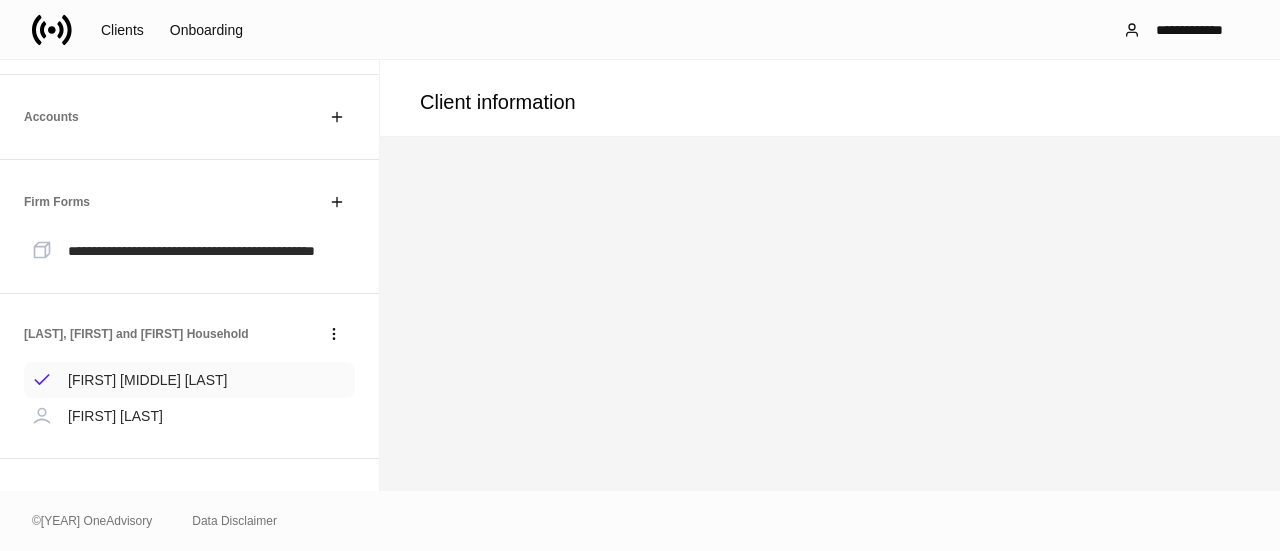 scroll, scrollTop: 423, scrollLeft: 0, axis: vertical 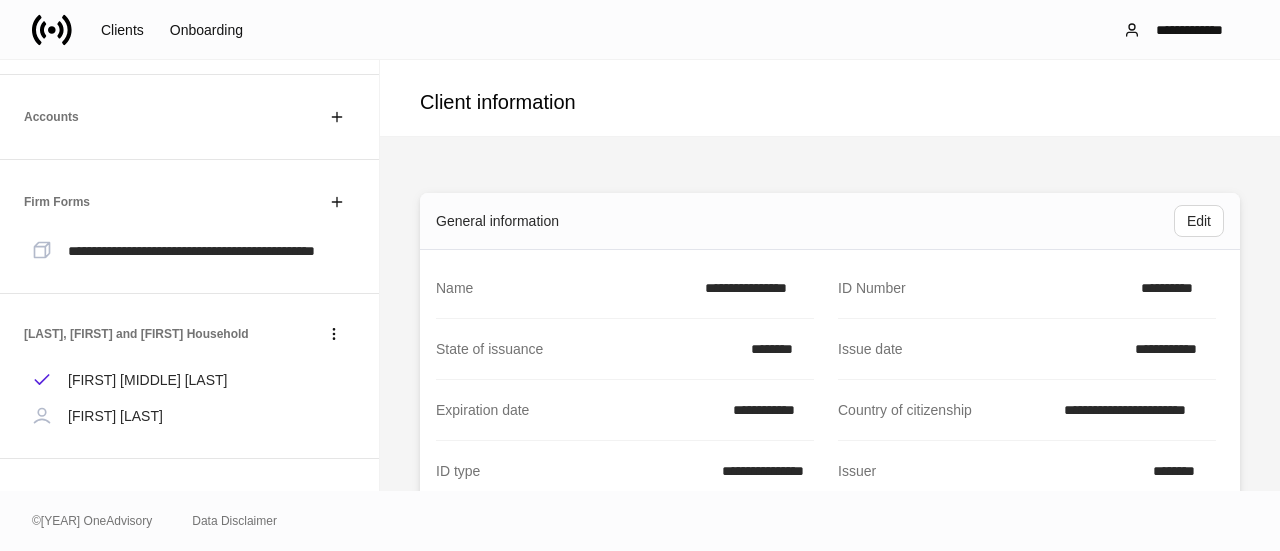 click on "**********" at bounding box center (189, 227) 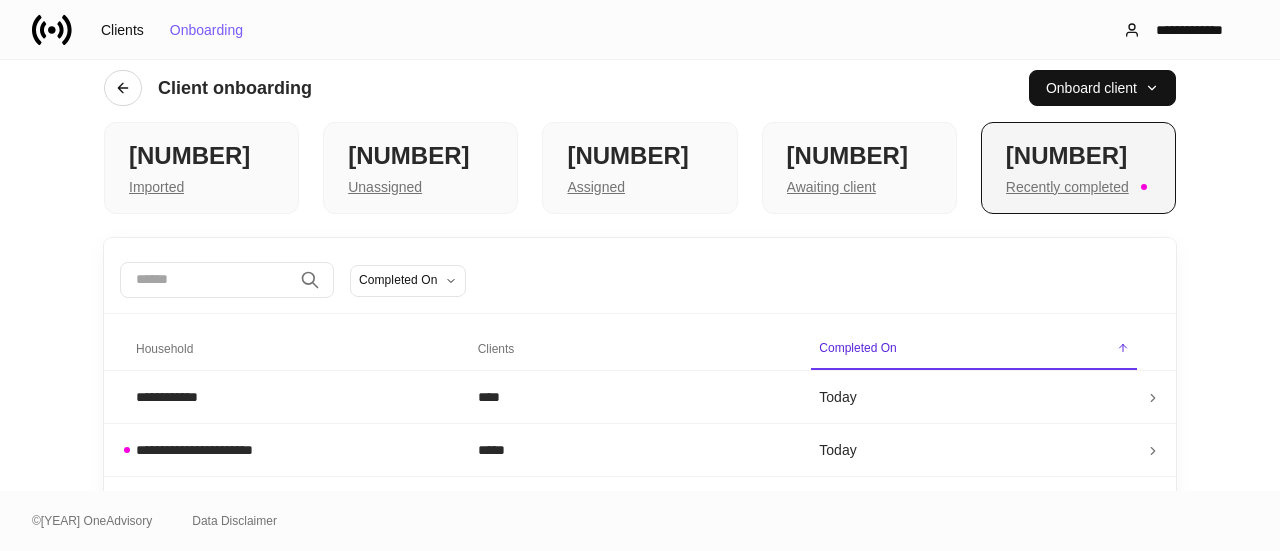 scroll, scrollTop: 0, scrollLeft: 0, axis: both 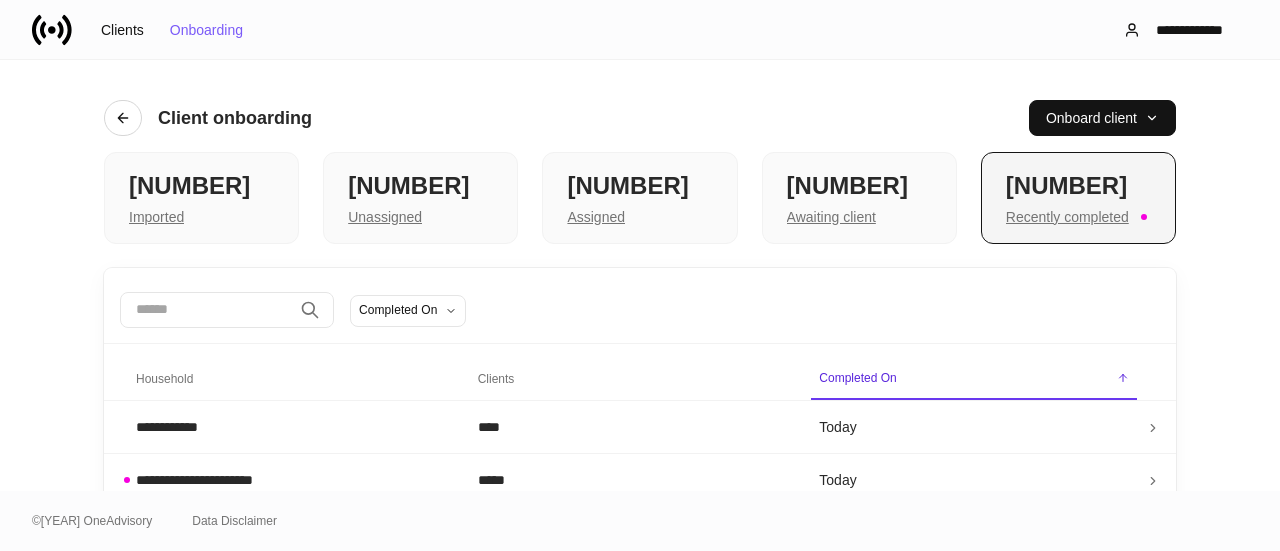 click on "[NUMBER]" at bounding box center (1078, 186) 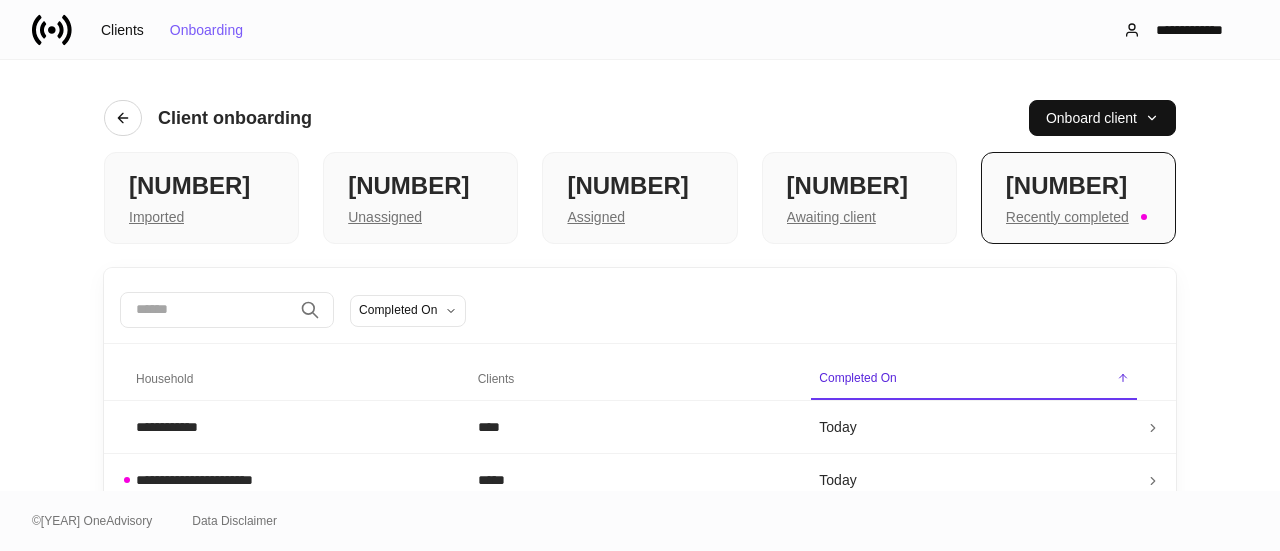 click at bounding box center (206, 310) 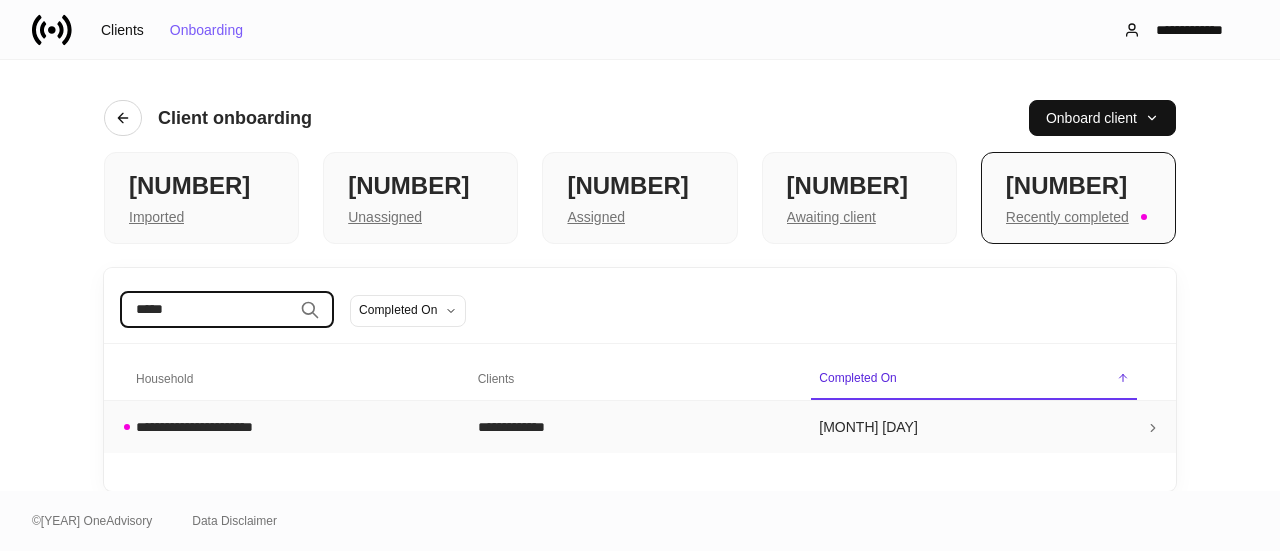 type on "*****" 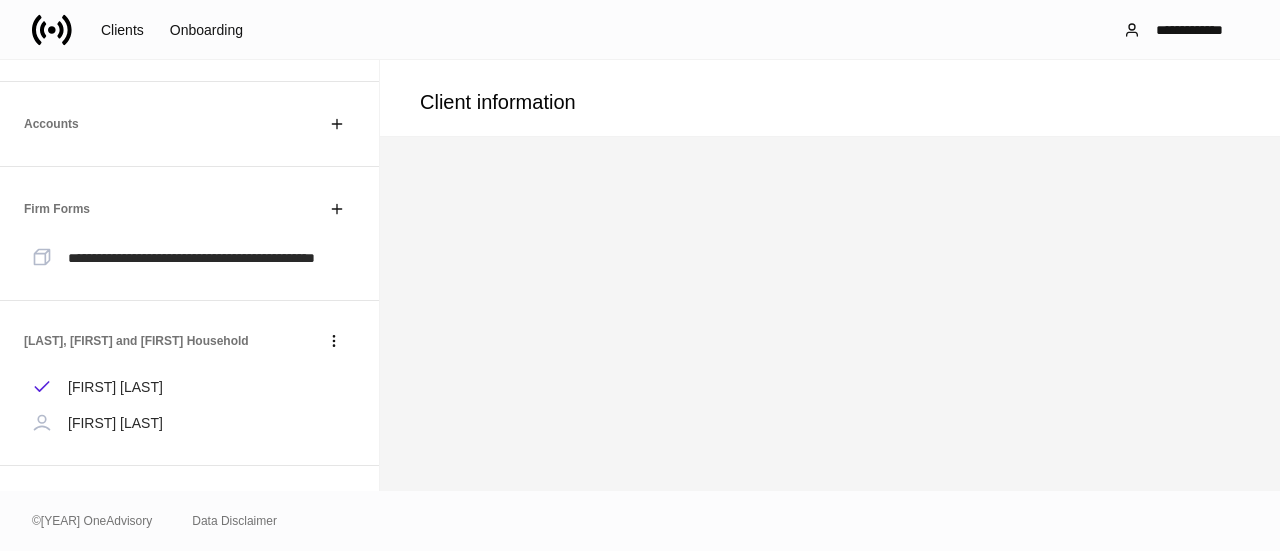 scroll, scrollTop: 423, scrollLeft: 0, axis: vertical 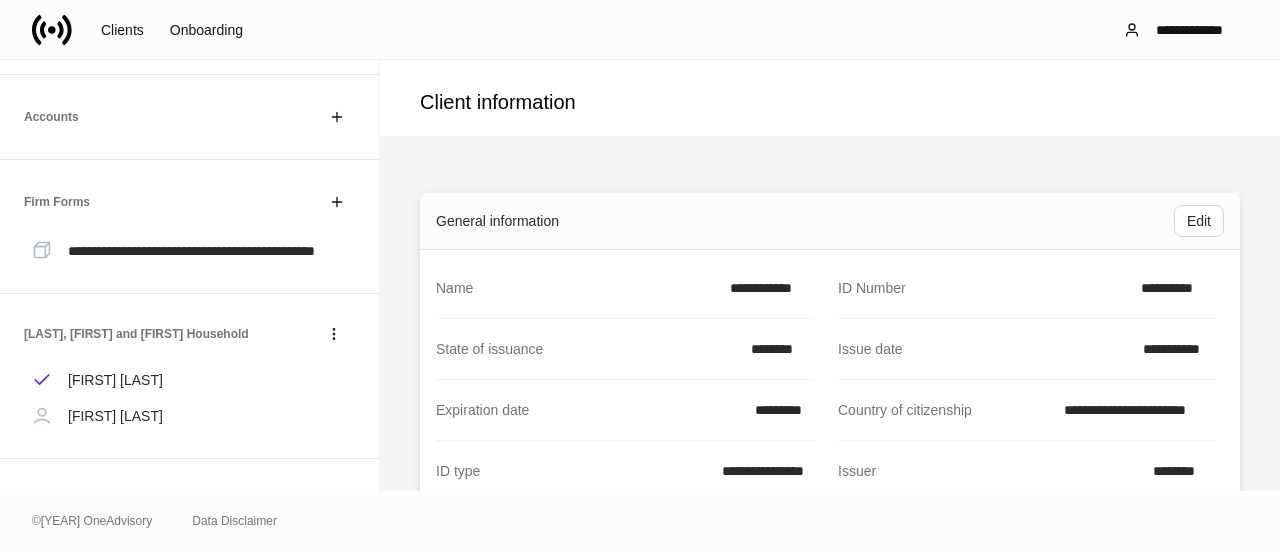 click on "[FIRST] [LAST]" at bounding box center [115, 416] 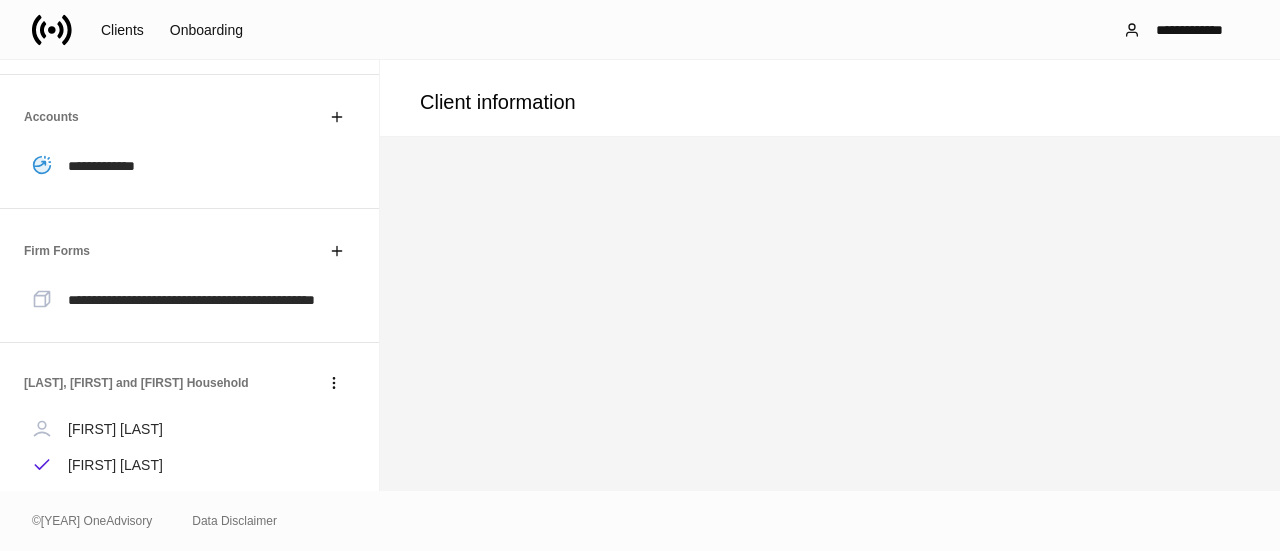 scroll, scrollTop: 423, scrollLeft: 0, axis: vertical 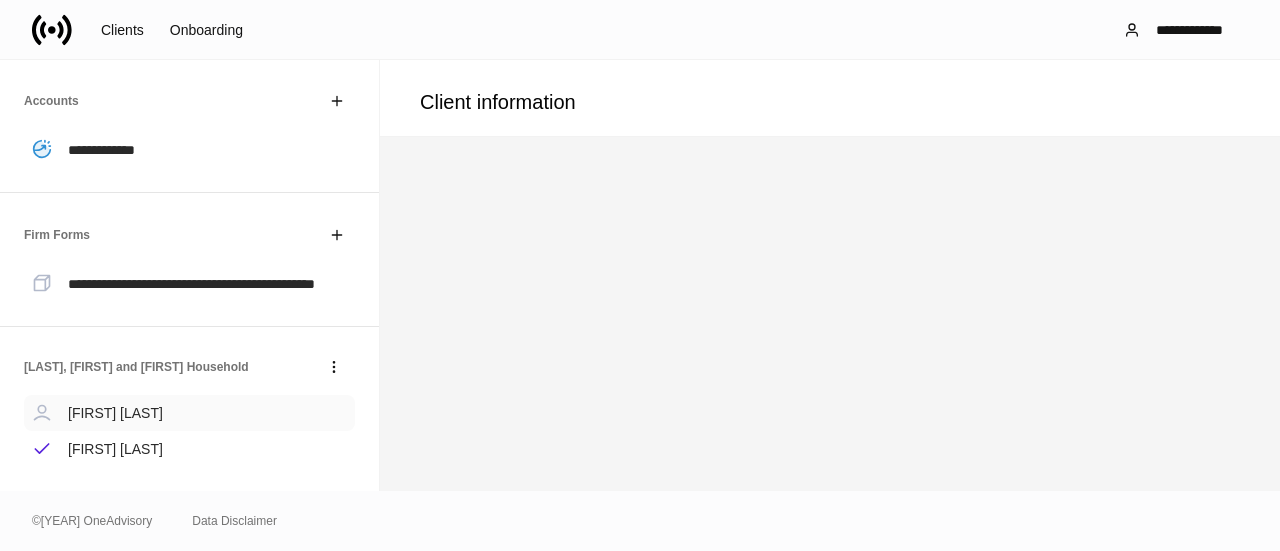 click on "[FIRST] [LAST]" at bounding box center (115, 413) 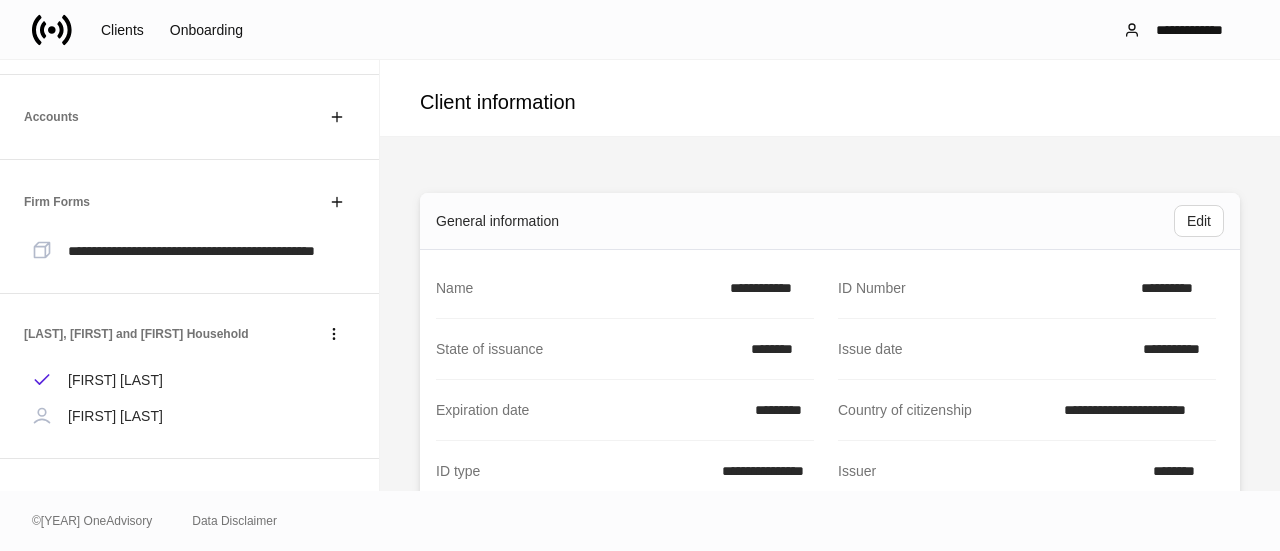 scroll, scrollTop: 100, scrollLeft: 0, axis: vertical 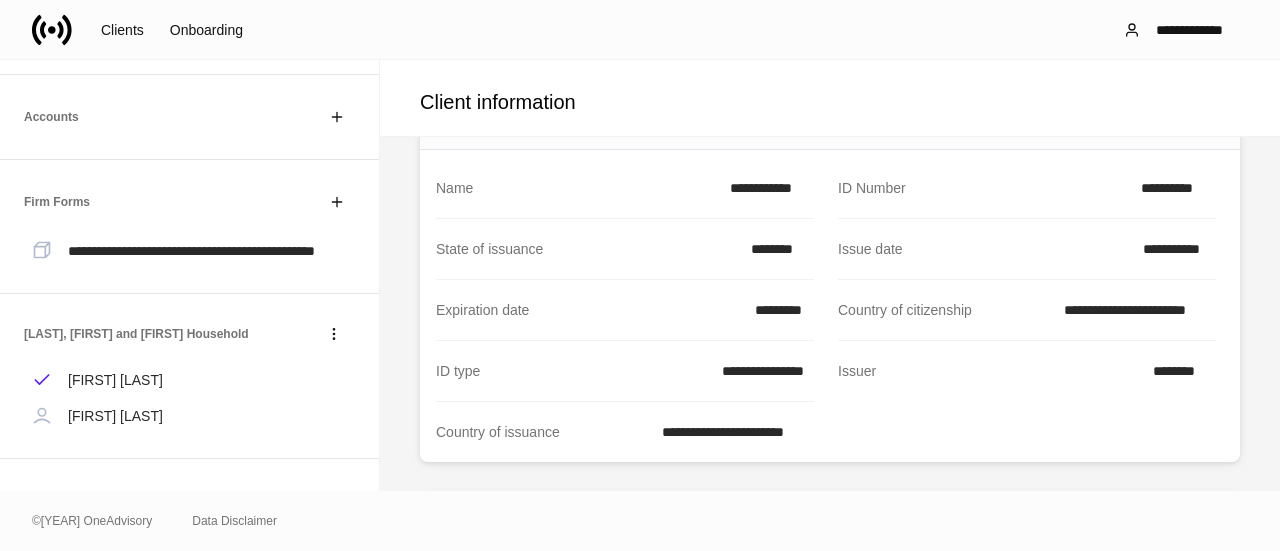 click on "**********" at bounding box center [766, 188] 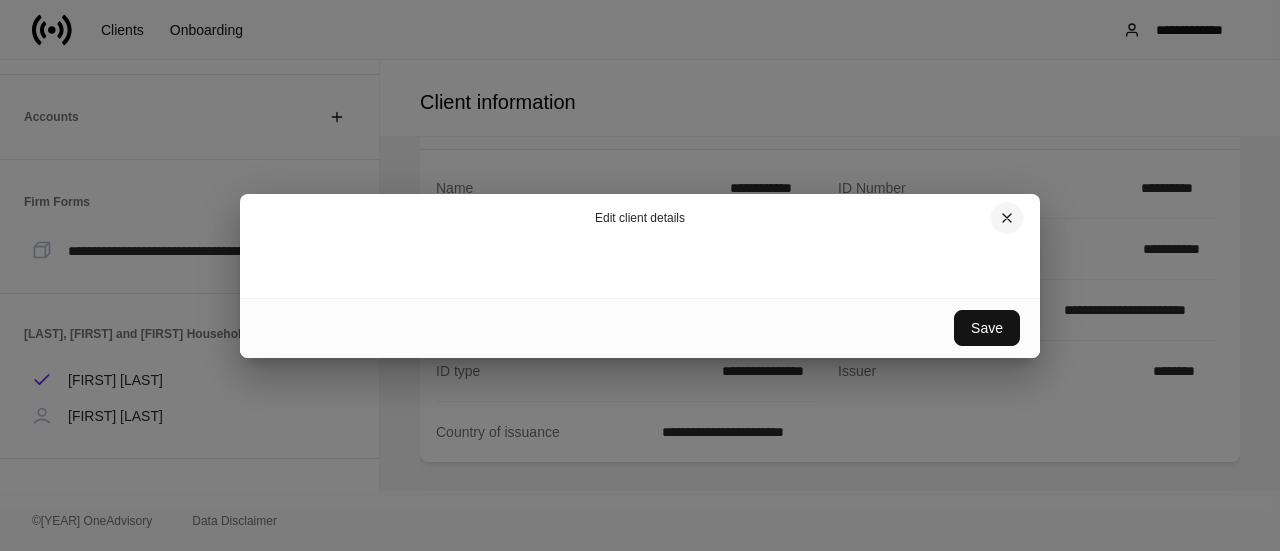 click at bounding box center (1007, 218) 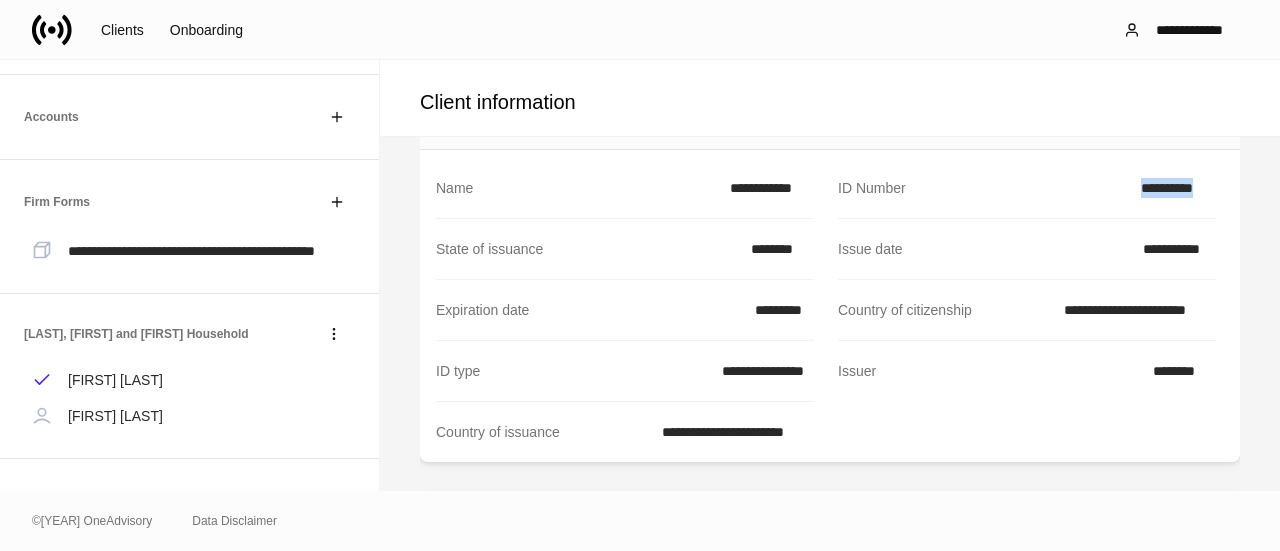 drag, startPoint x: 1206, startPoint y: 193, endPoint x: 1100, endPoint y: 195, distance: 106.01887 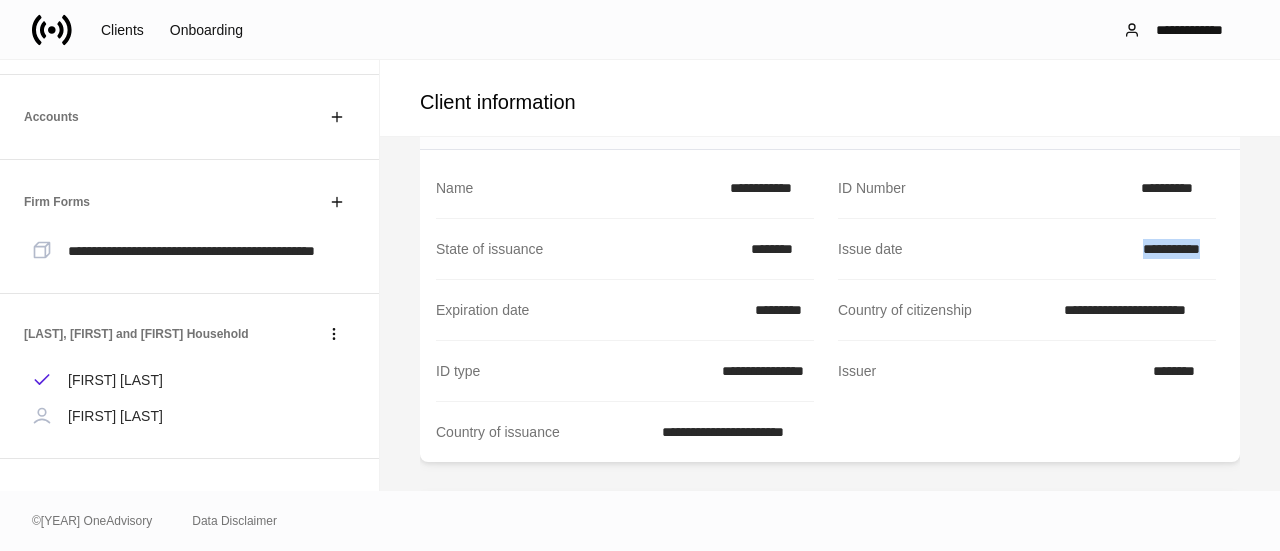 drag, startPoint x: 1206, startPoint y: 249, endPoint x: 1125, endPoint y: 259, distance: 81.61495 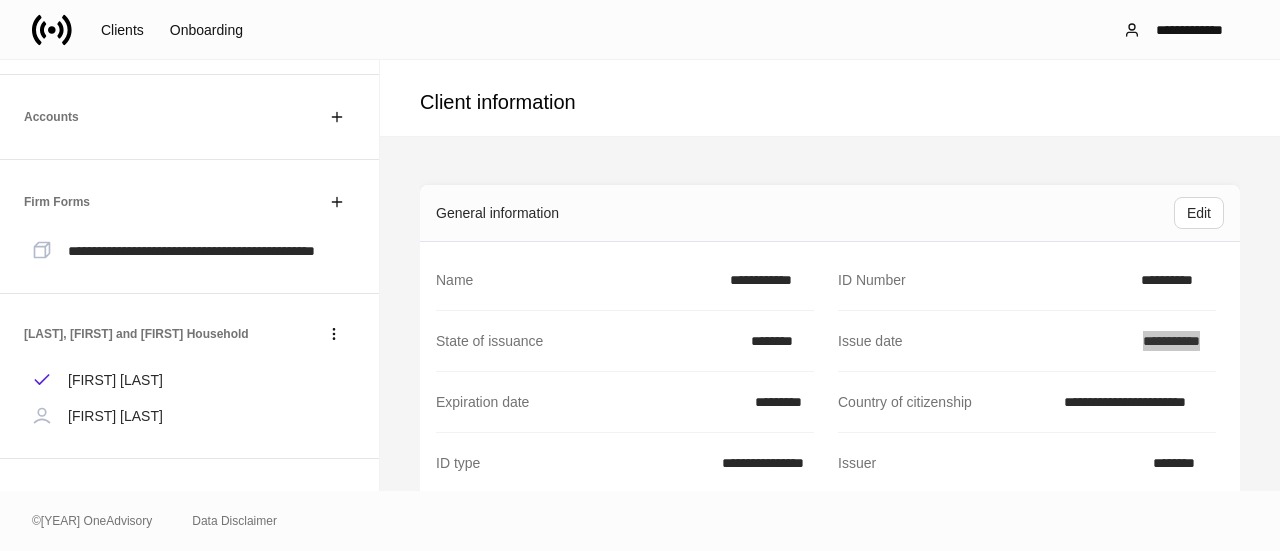 scroll, scrollTop: 0, scrollLeft: 0, axis: both 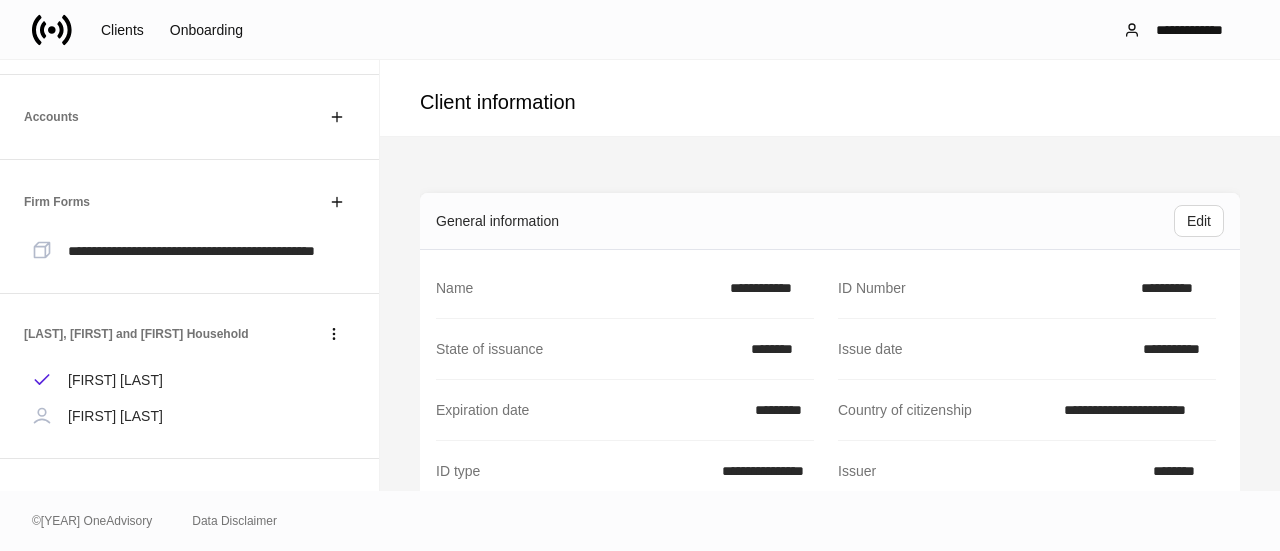 click on "Expiration date *********" at bounding box center (625, 288) 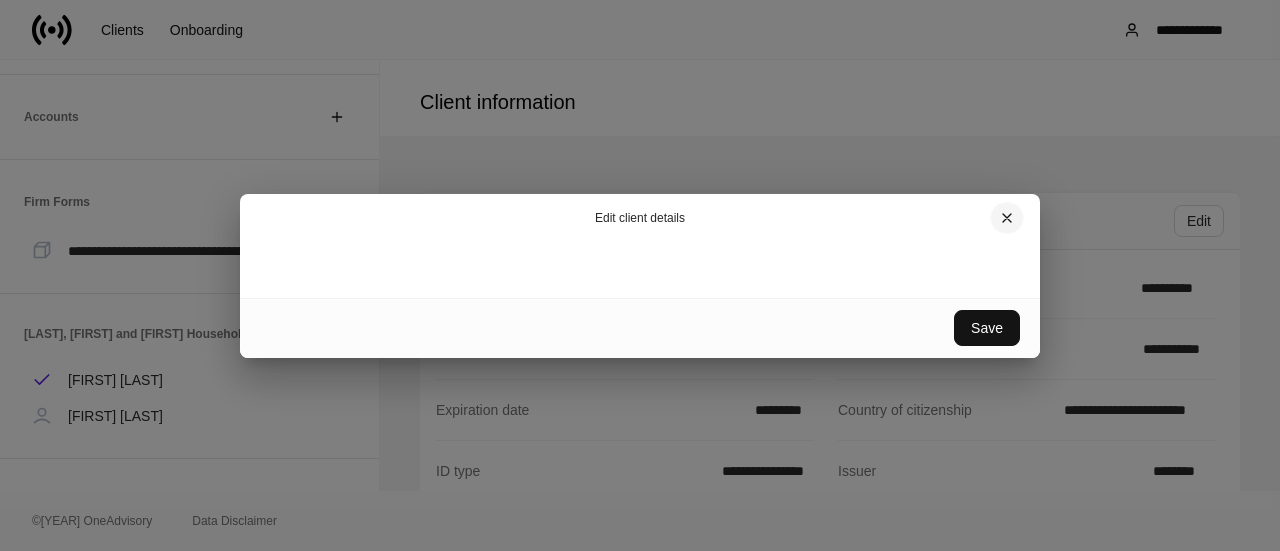 click at bounding box center [1007, 218] 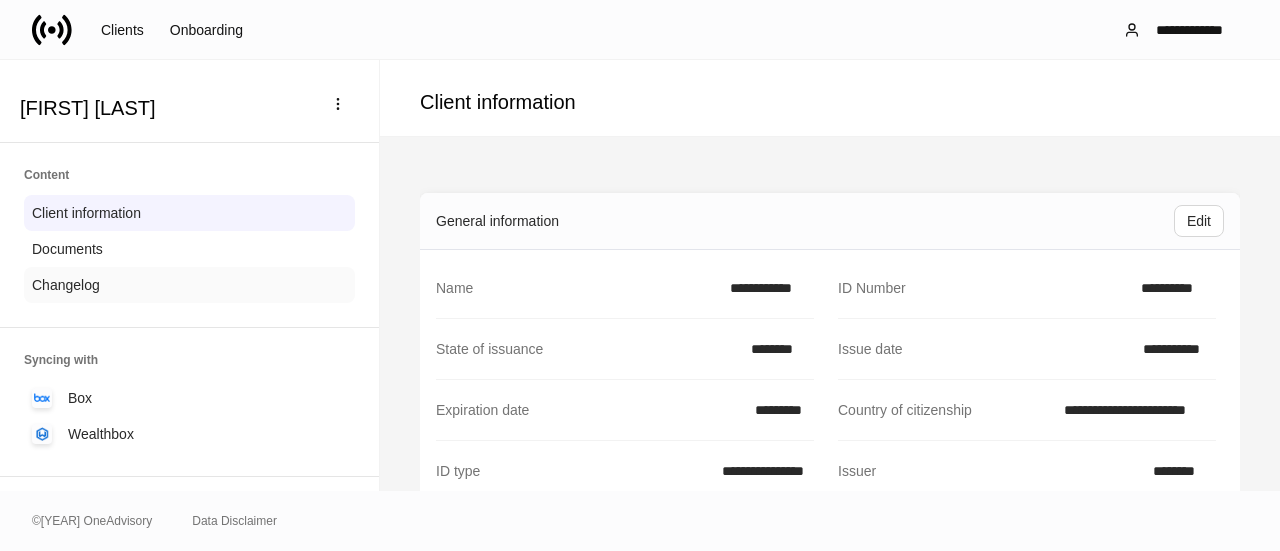 scroll, scrollTop: 0, scrollLeft: 0, axis: both 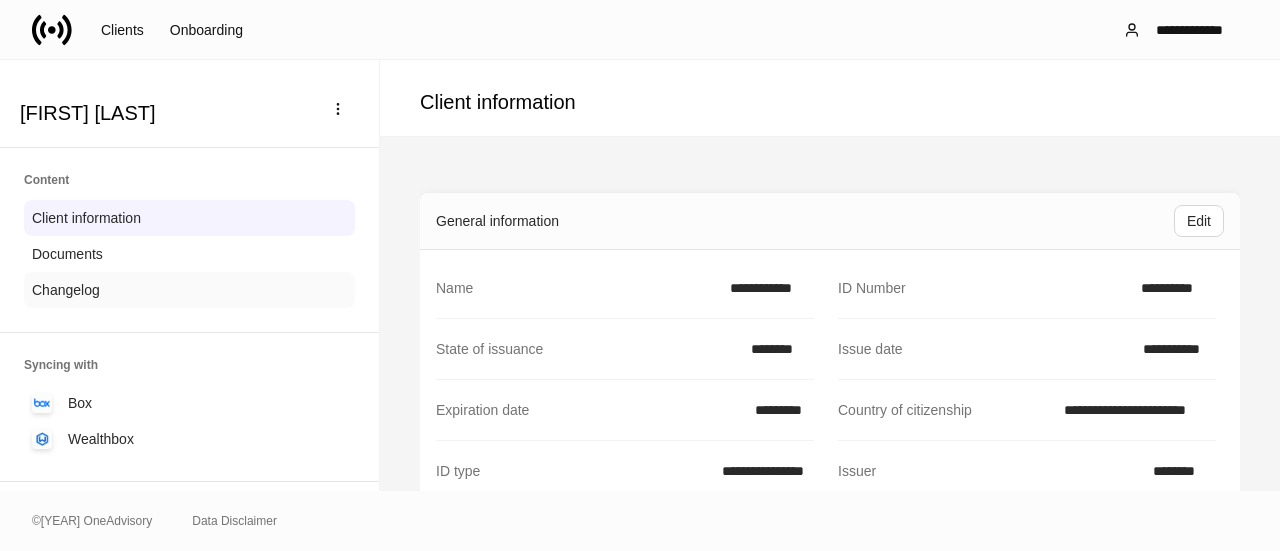 click on "Changelog" at bounding box center (189, 290) 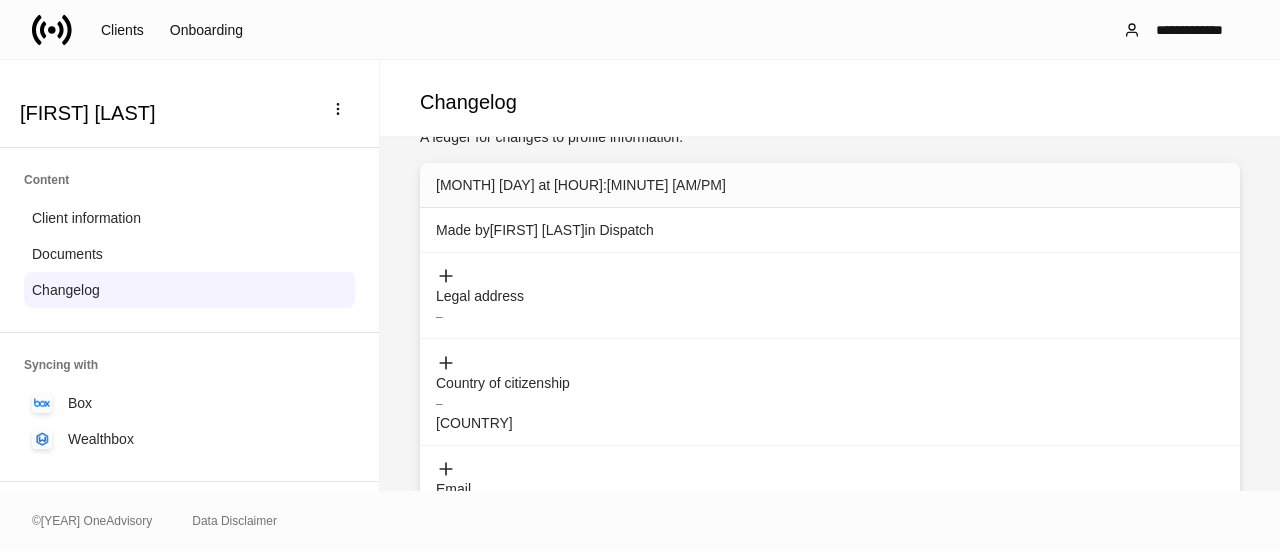 scroll, scrollTop: 0, scrollLeft: 0, axis: both 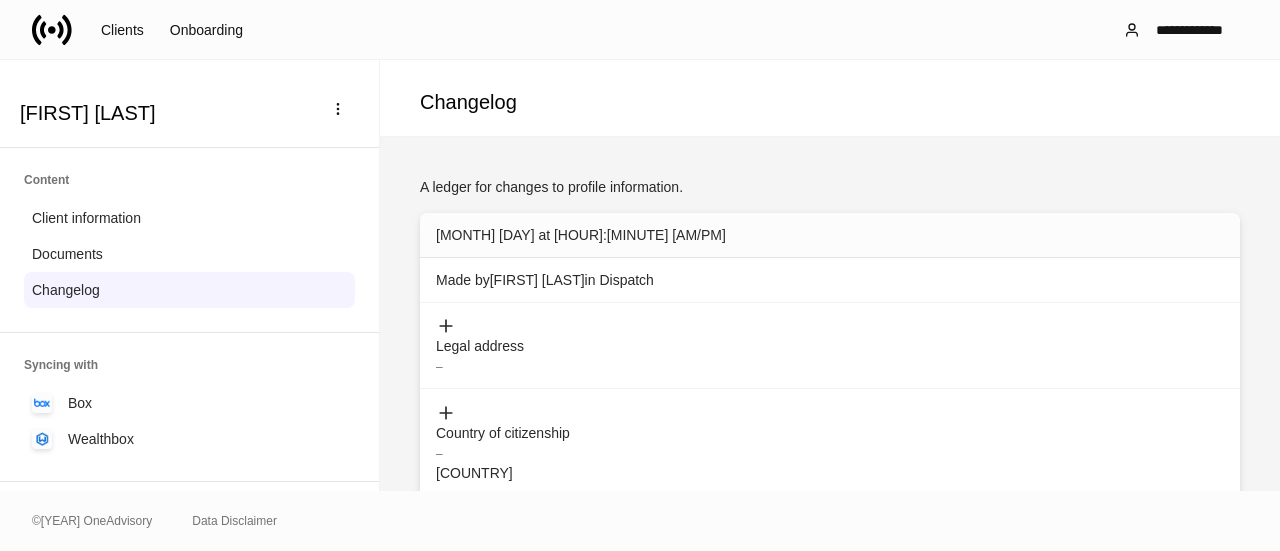 click on "**********" at bounding box center [640, 29] 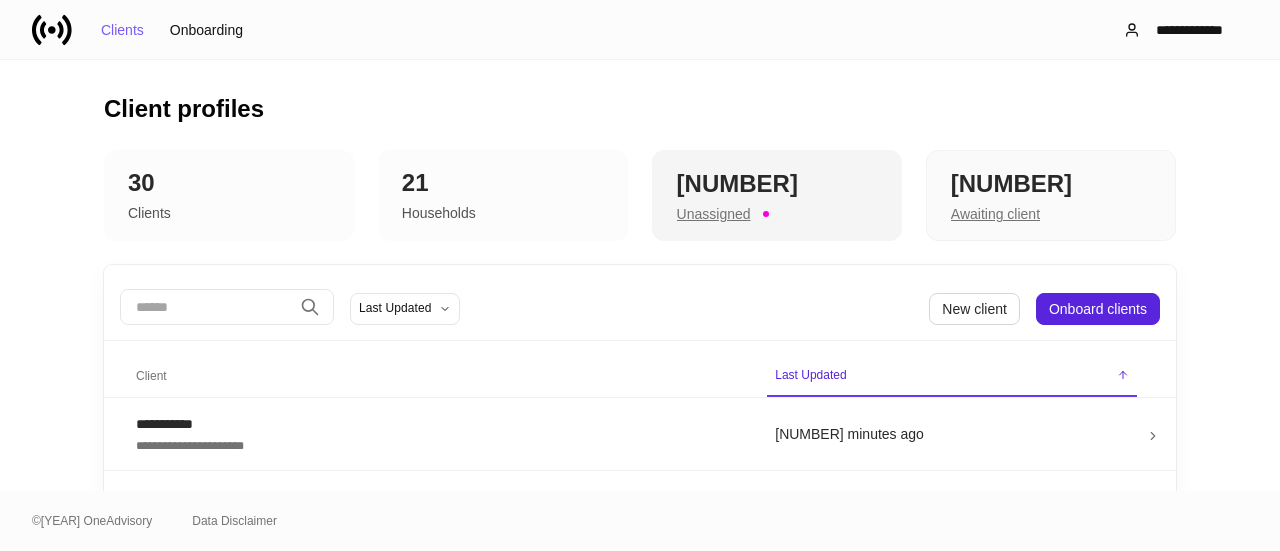 click on "[NUMBER]" at bounding box center [777, 184] 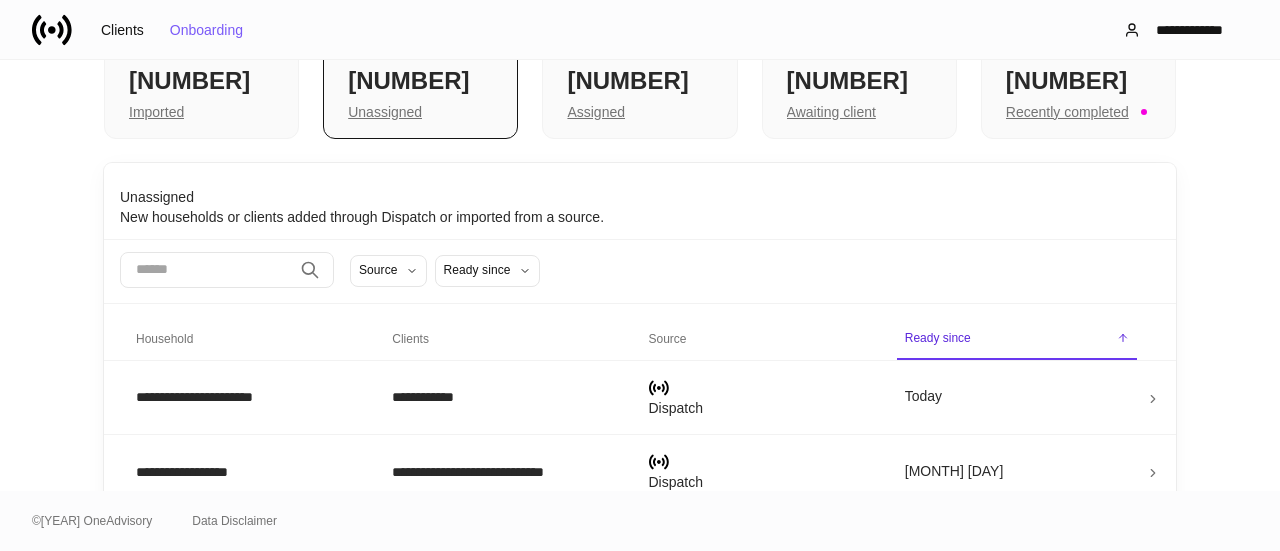 scroll, scrollTop: 0, scrollLeft: 0, axis: both 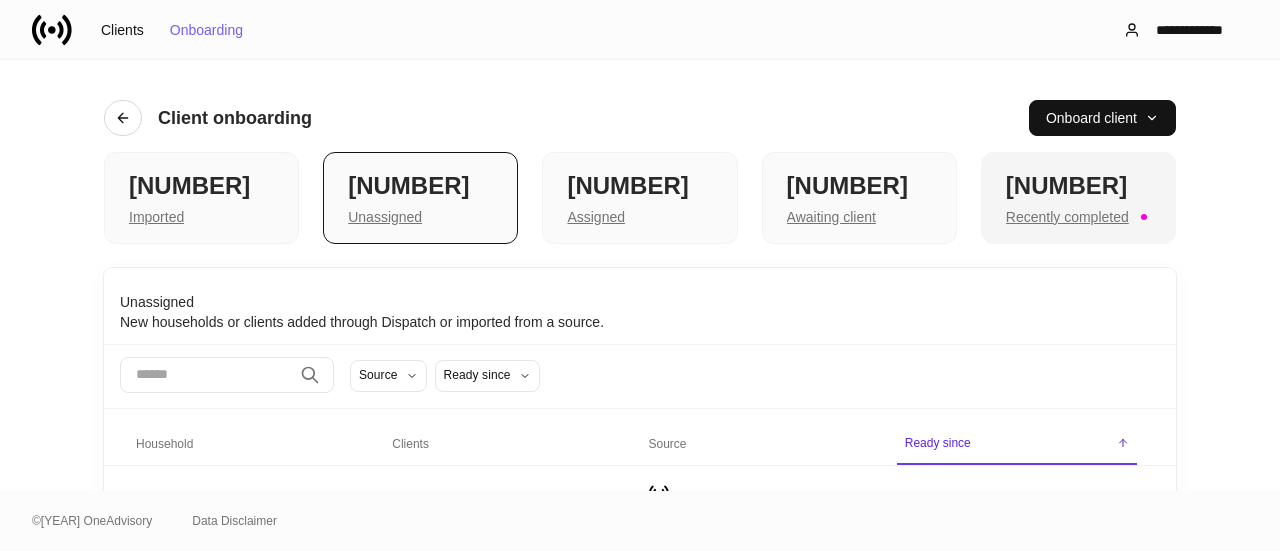 click on "Recently completed" at bounding box center (156, 217) 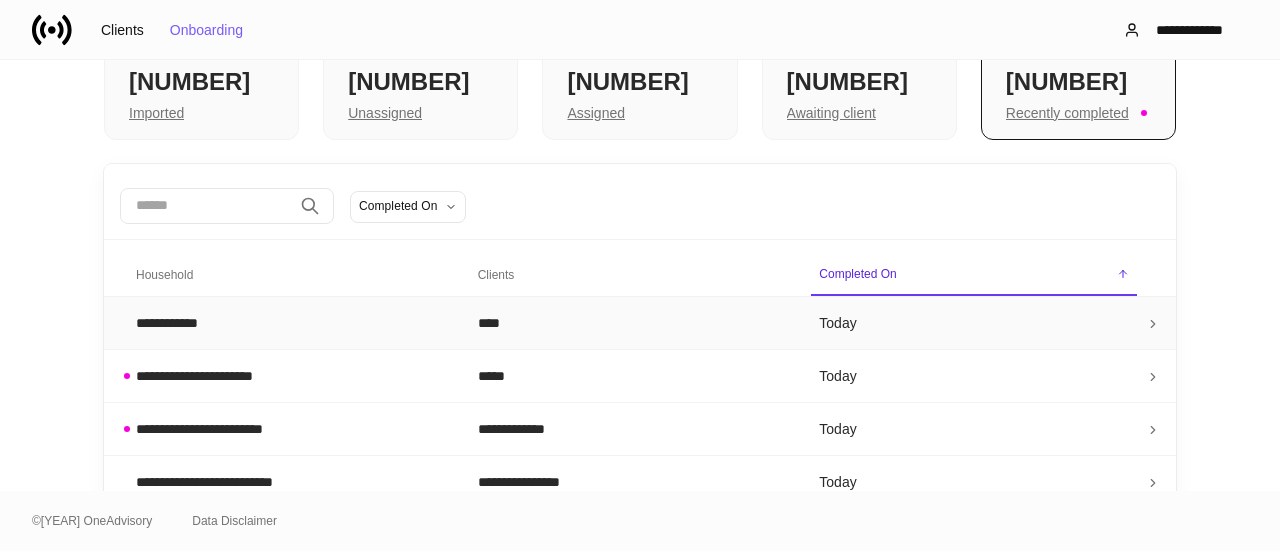 scroll, scrollTop: 200, scrollLeft: 0, axis: vertical 